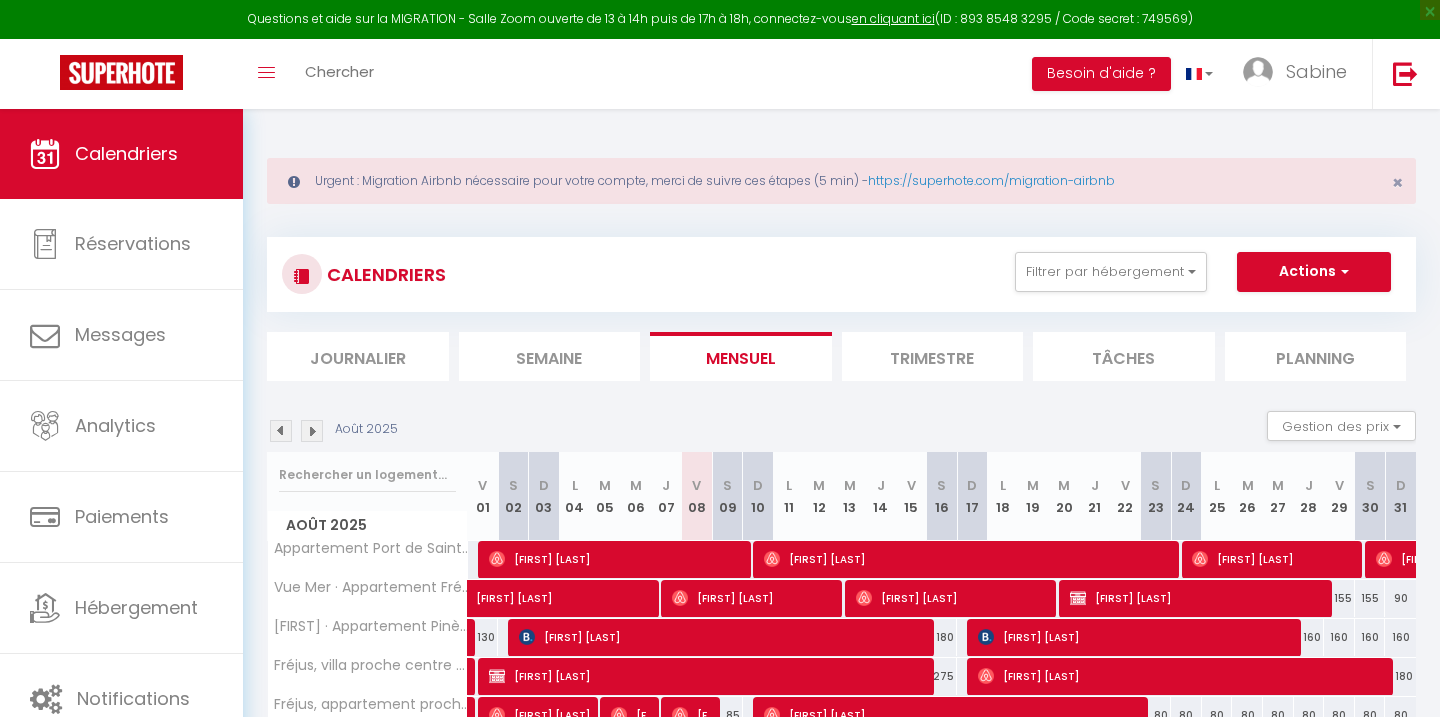 scroll, scrollTop: 0, scrollLeft: 0, axis: both 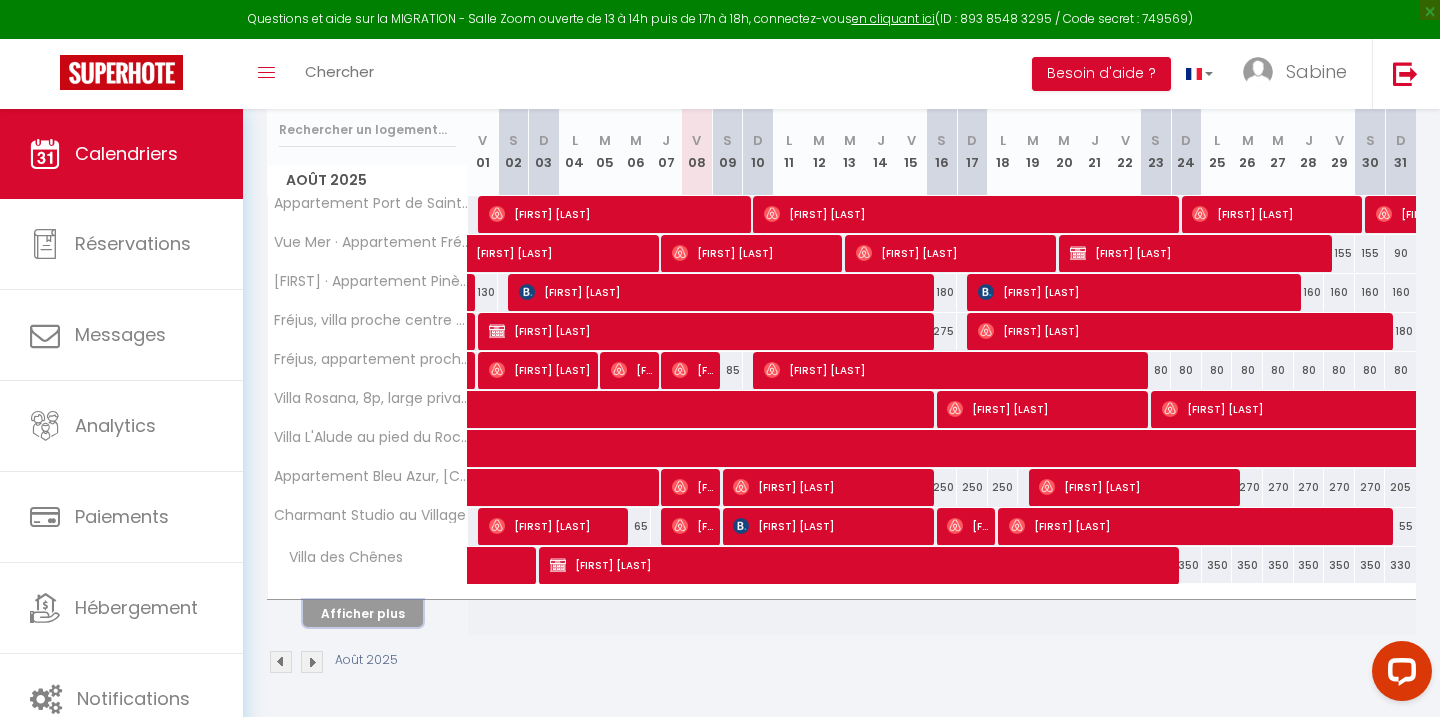 click on "Afficher plus" at bounding box center (363, 613) 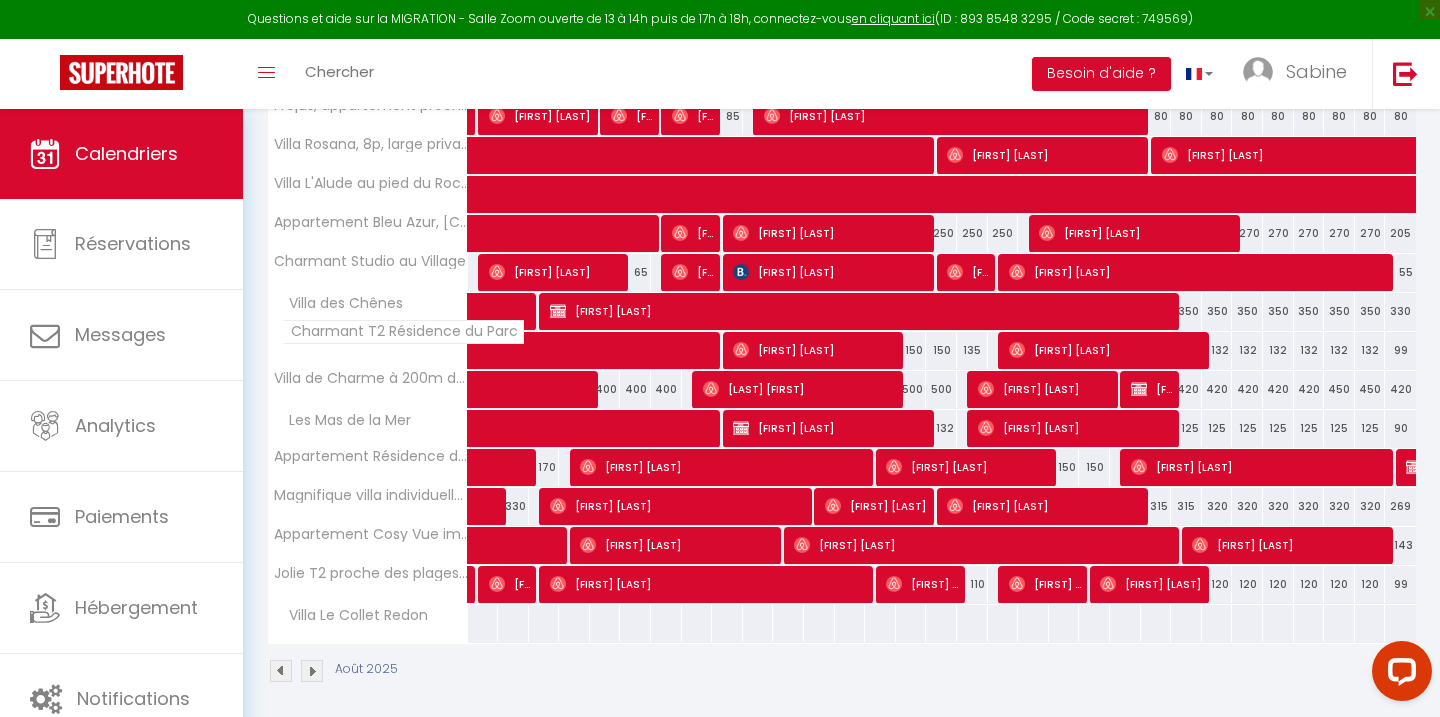 scroll, scrollTop: 608, scrollLeft: 0, axis: vertical 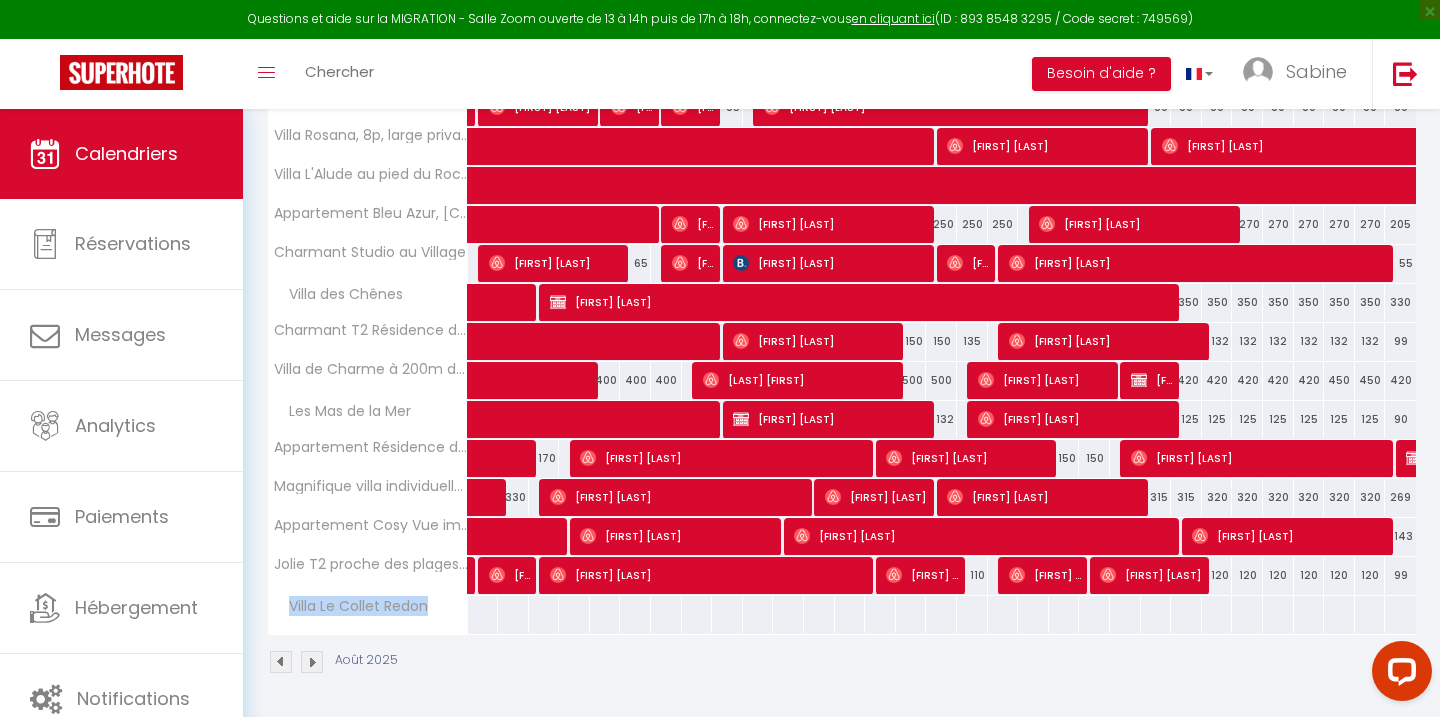 drag, startPoint x: 426, startPoint y: 606, endPoint x: 277, endPoint y: 598, distance: 149.21461 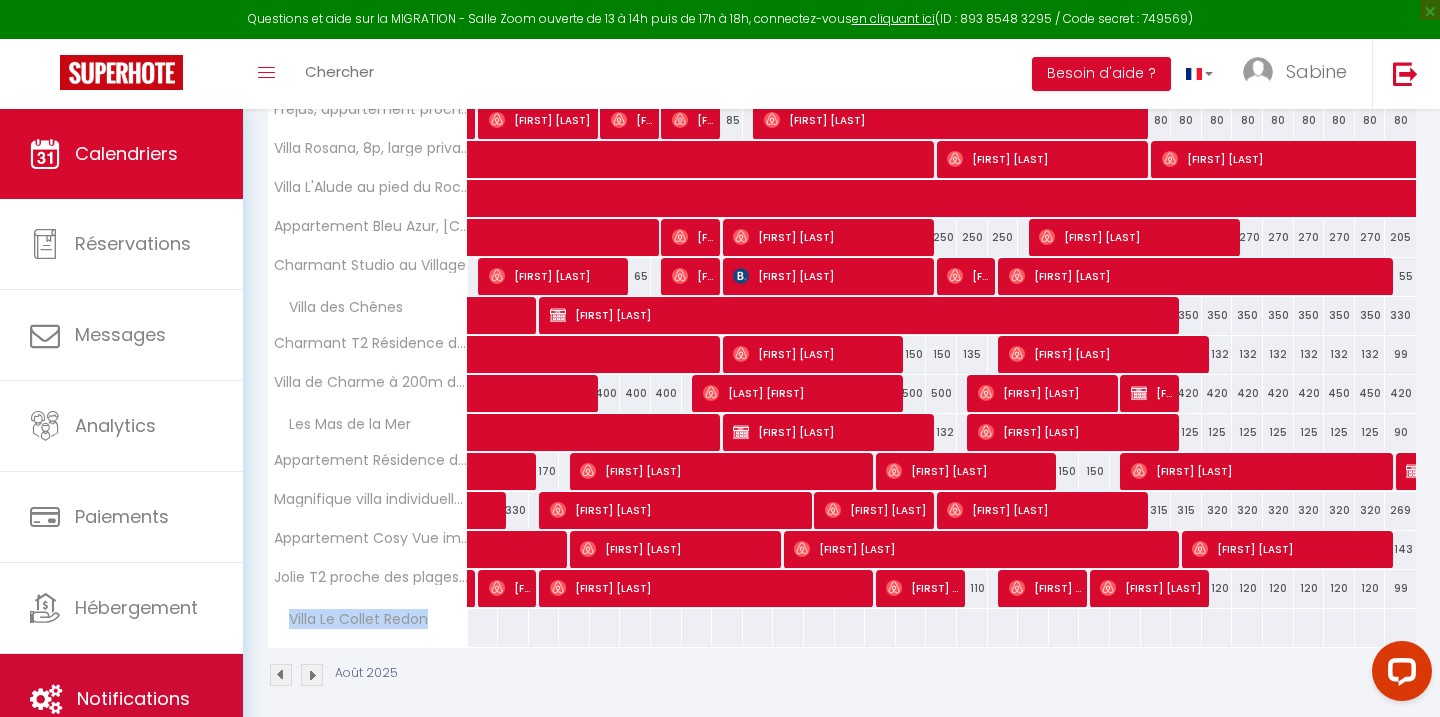 scroll, scrollTop: 608, scrollLeft: 0, axis: vertical 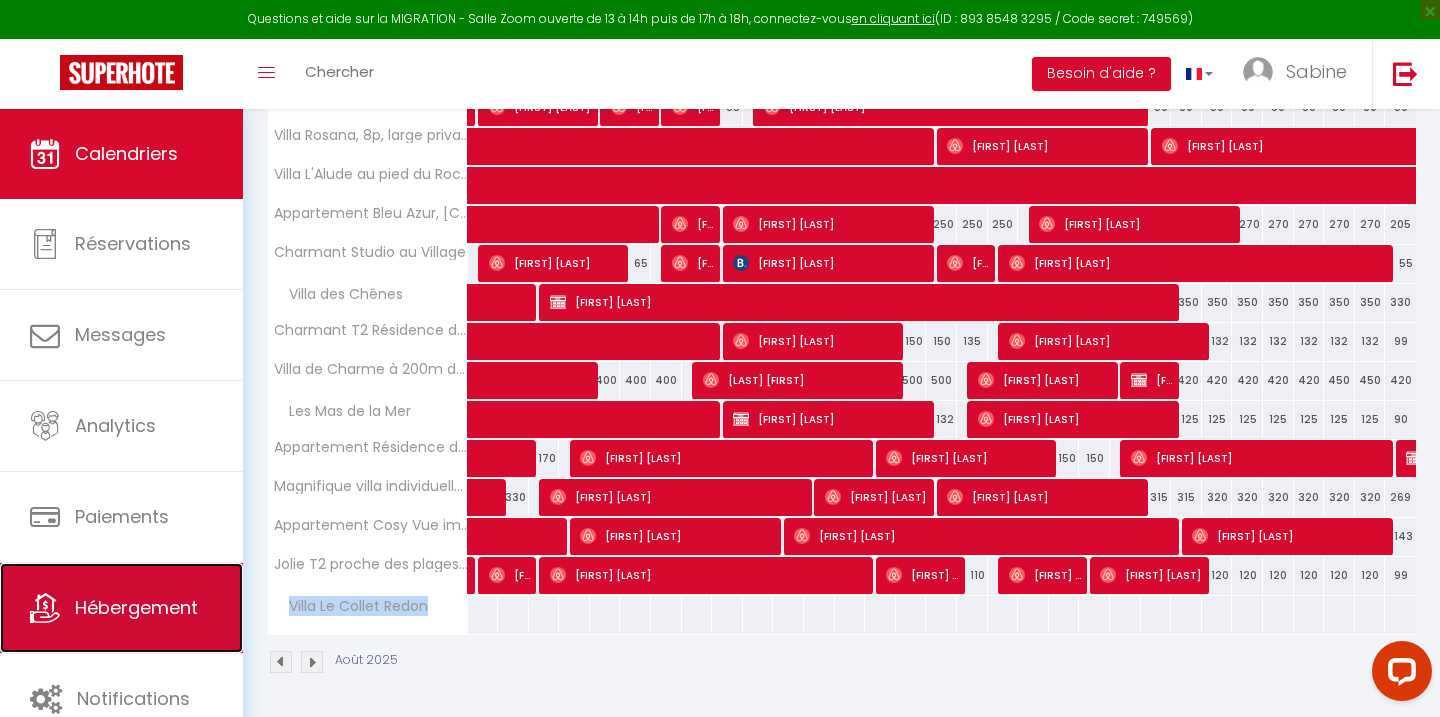 click on "Hébergement" at bounding box center [121, 608] 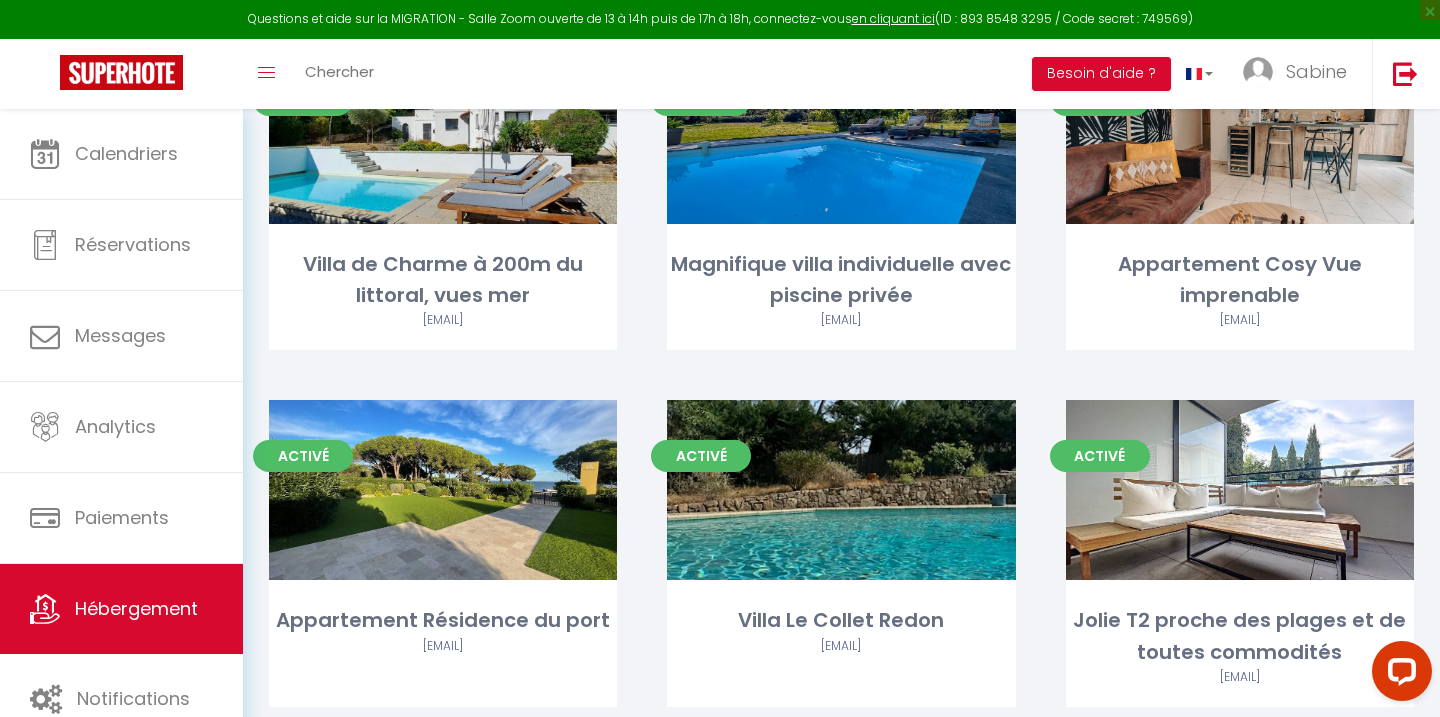 scroll, scrollTop: 1672, scrollLeft: 0, axis: vertical 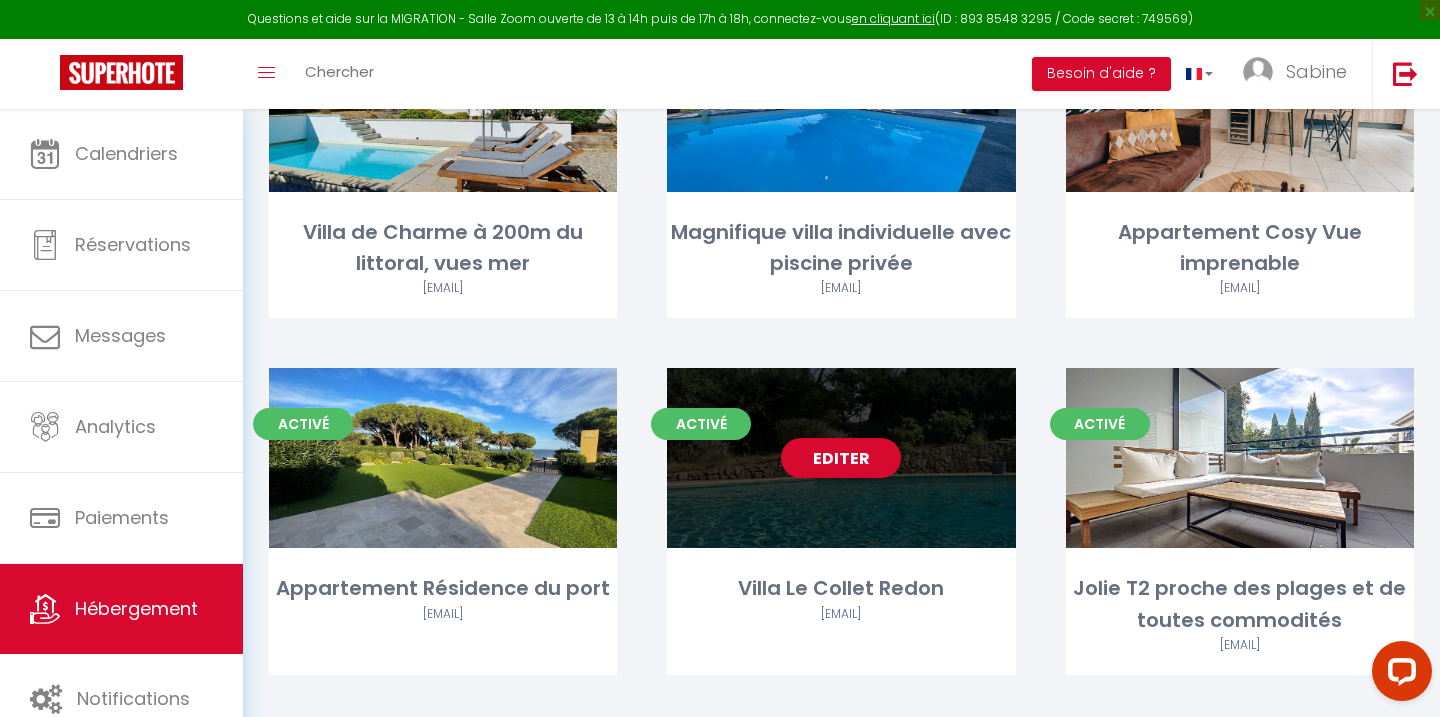 click on "Editer" at bounding box center (841, 458) 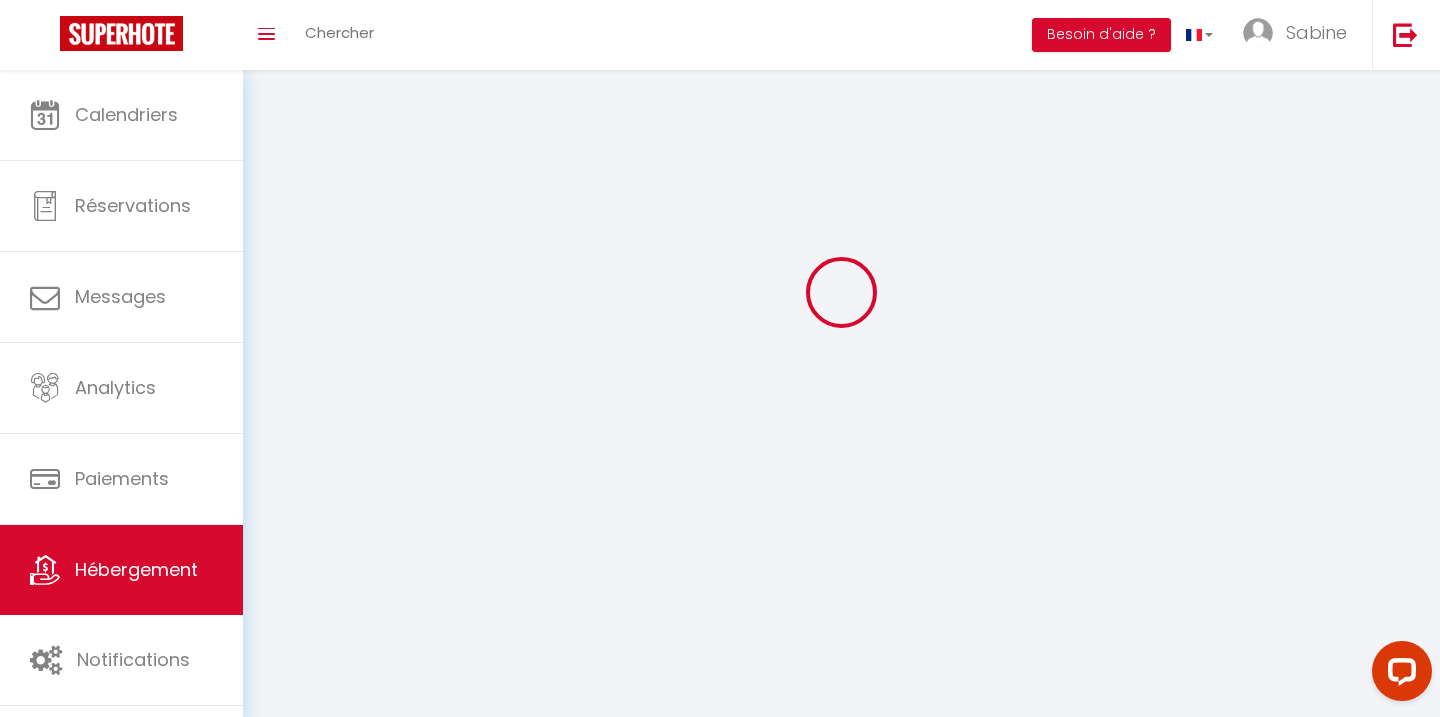 scroll, scrollTop: 0, scrollLeft: 0, axis: both 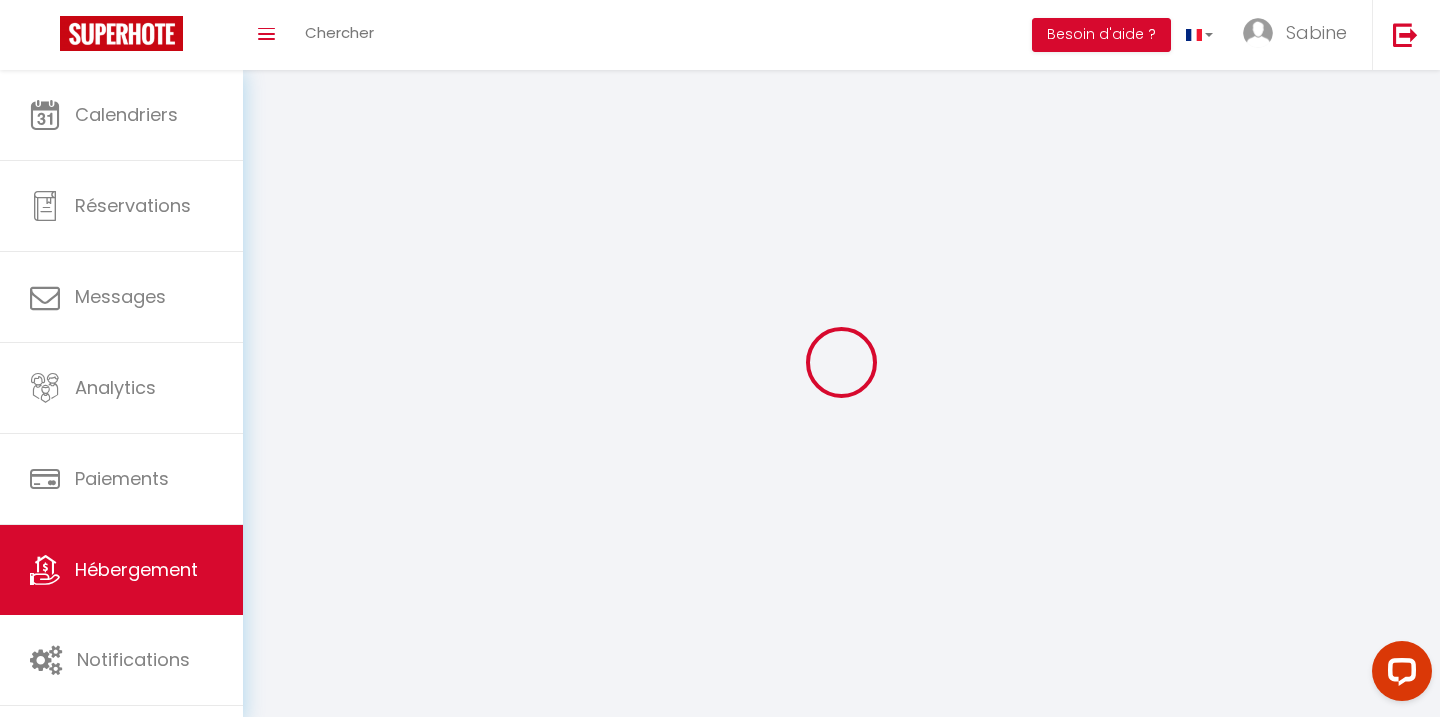 select 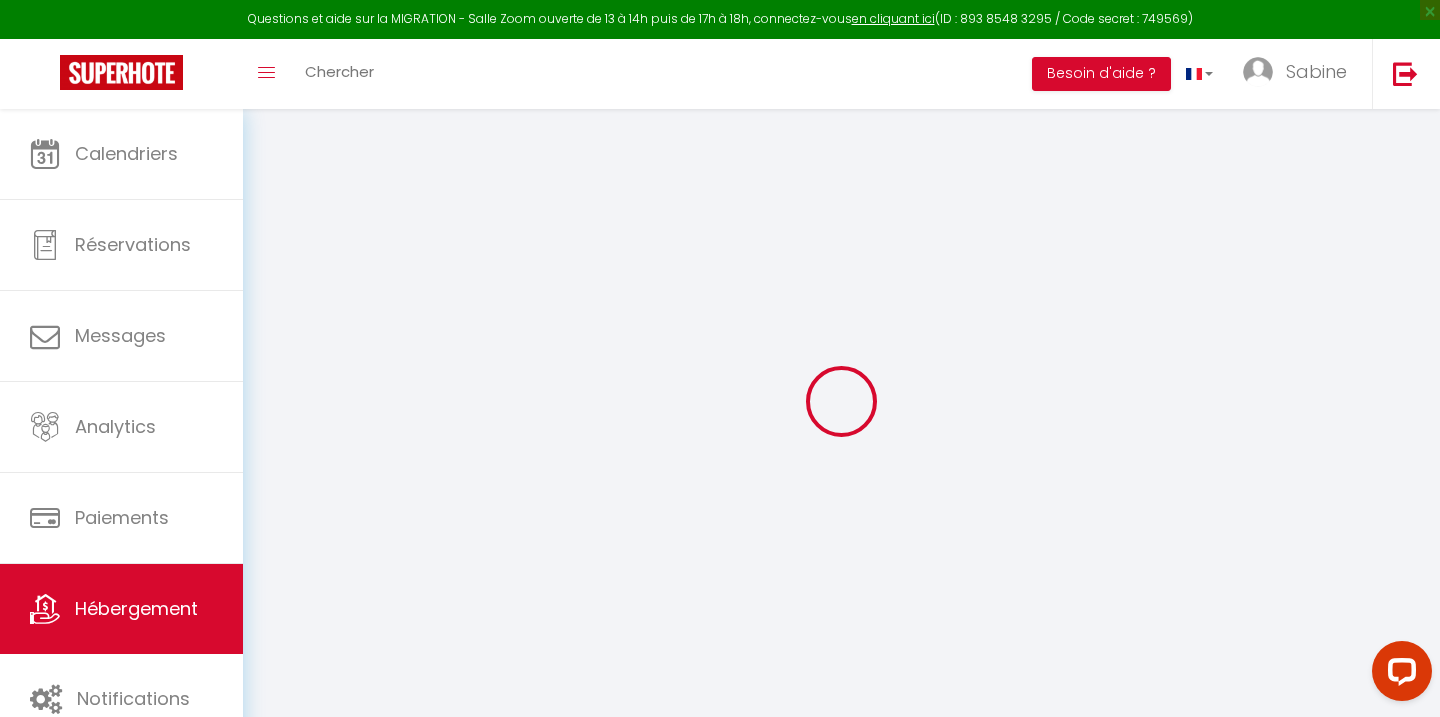 select 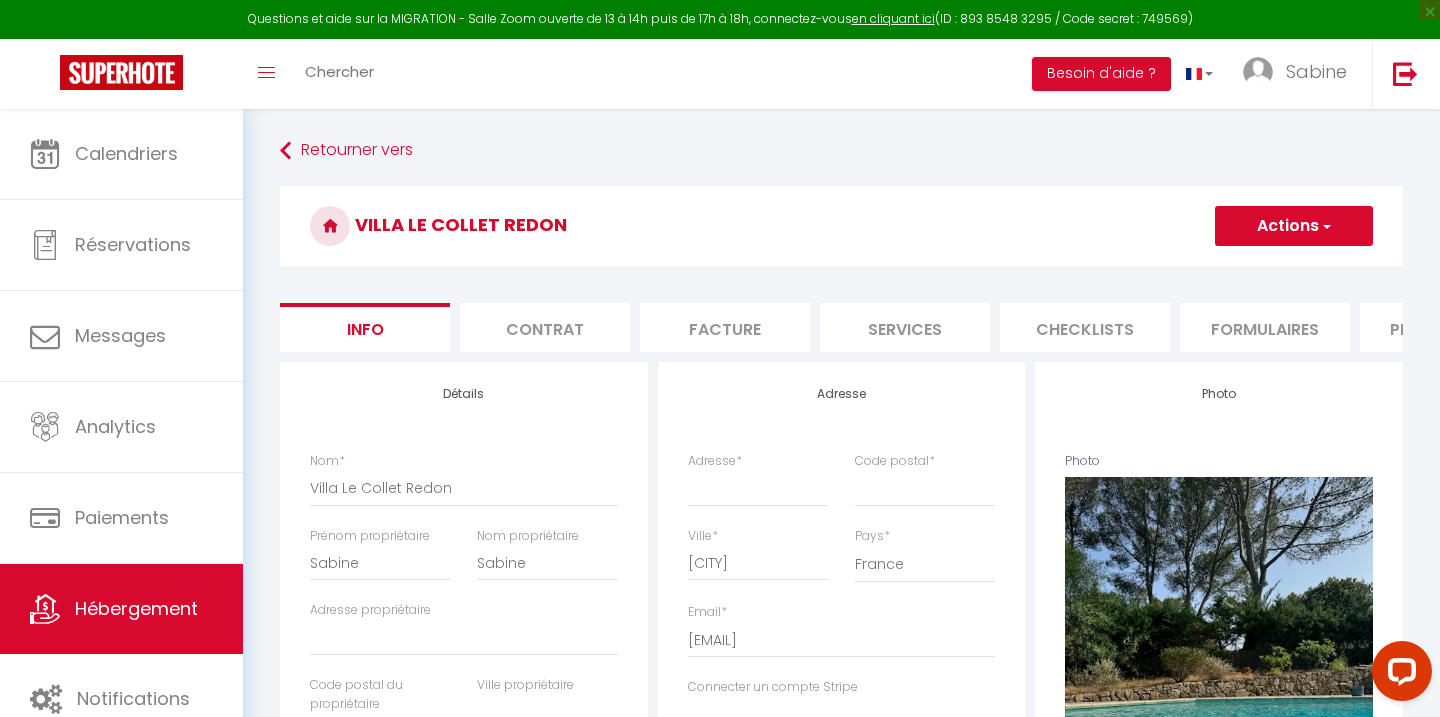 select 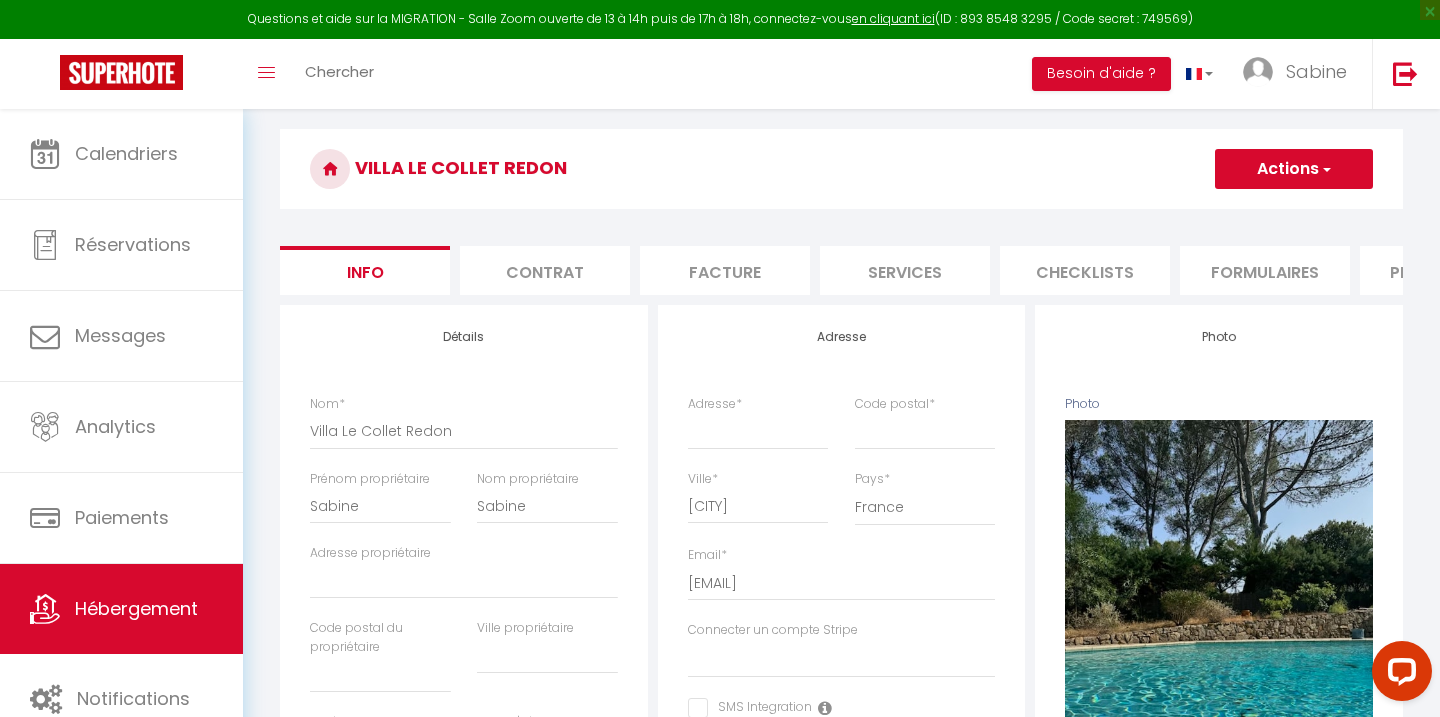 scroll, scrollTop: 0, scrollLeft: 0, axis: both 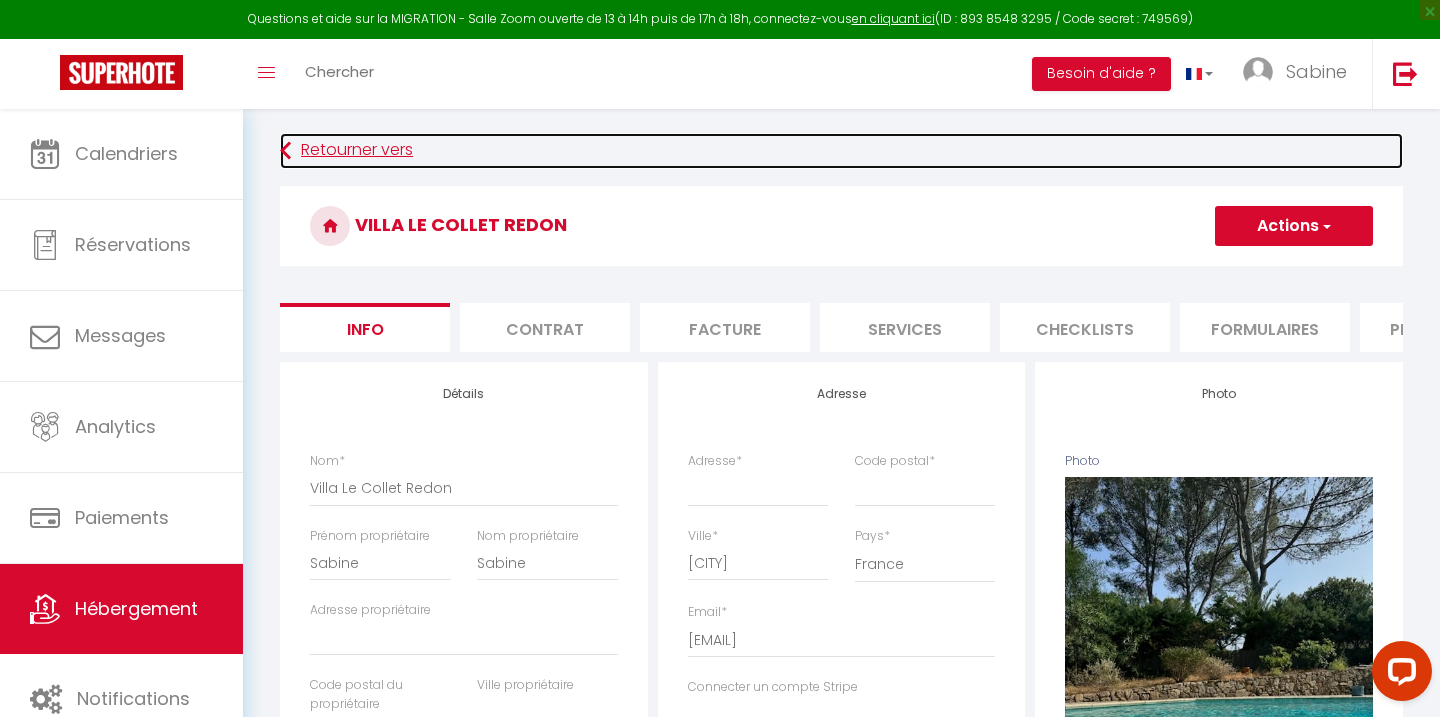 click on "Retourner vers" at bounding box center (841, 151) 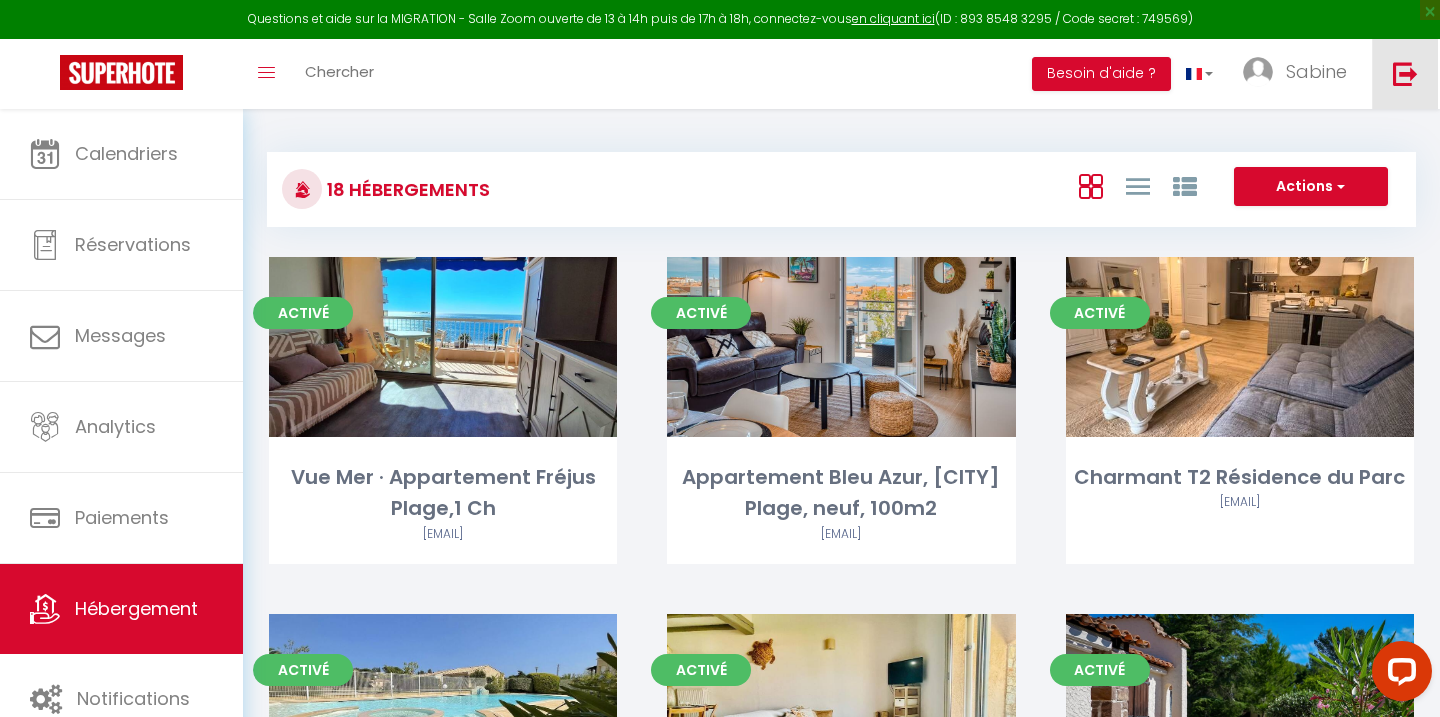 click at bounding box center (1405, 74) 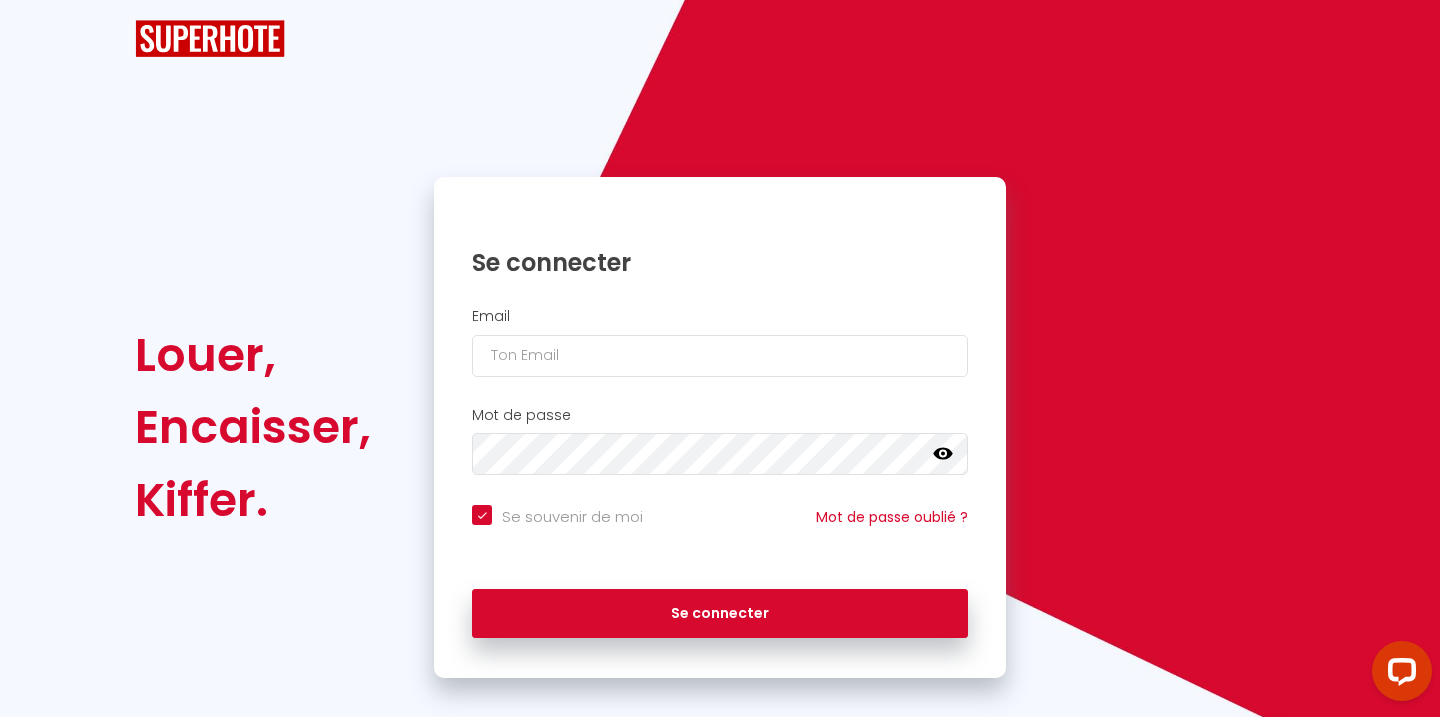 checkbox on "true" 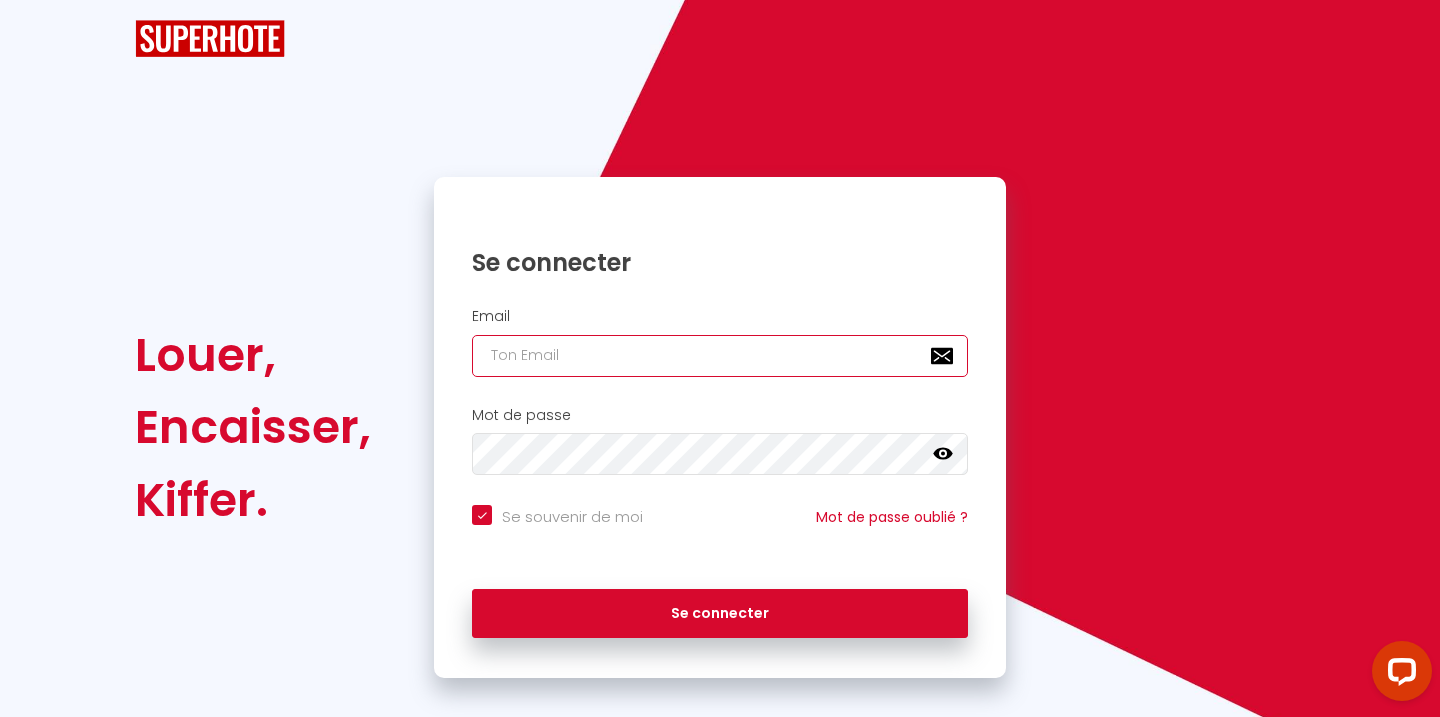 type on "[EMAIL]" 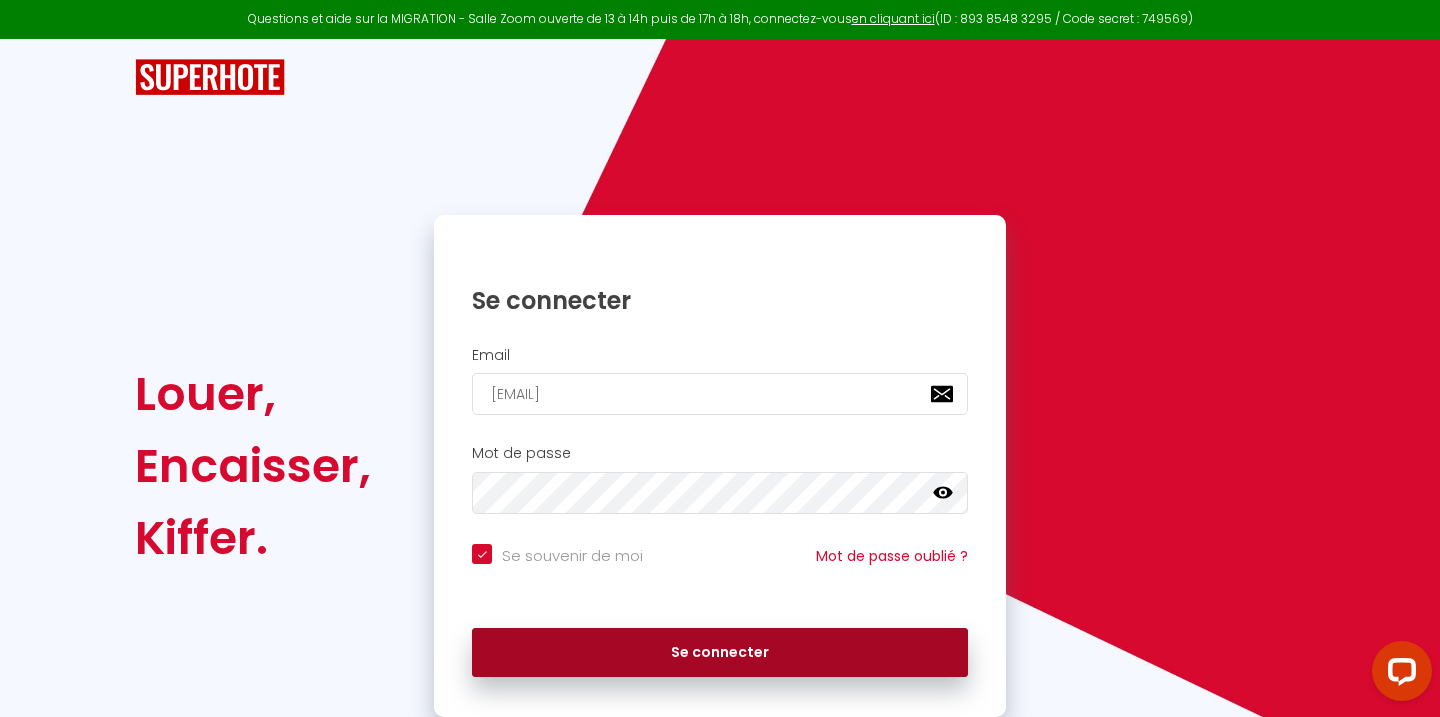 click on "Se connecter" at bounding box center (720, 653) 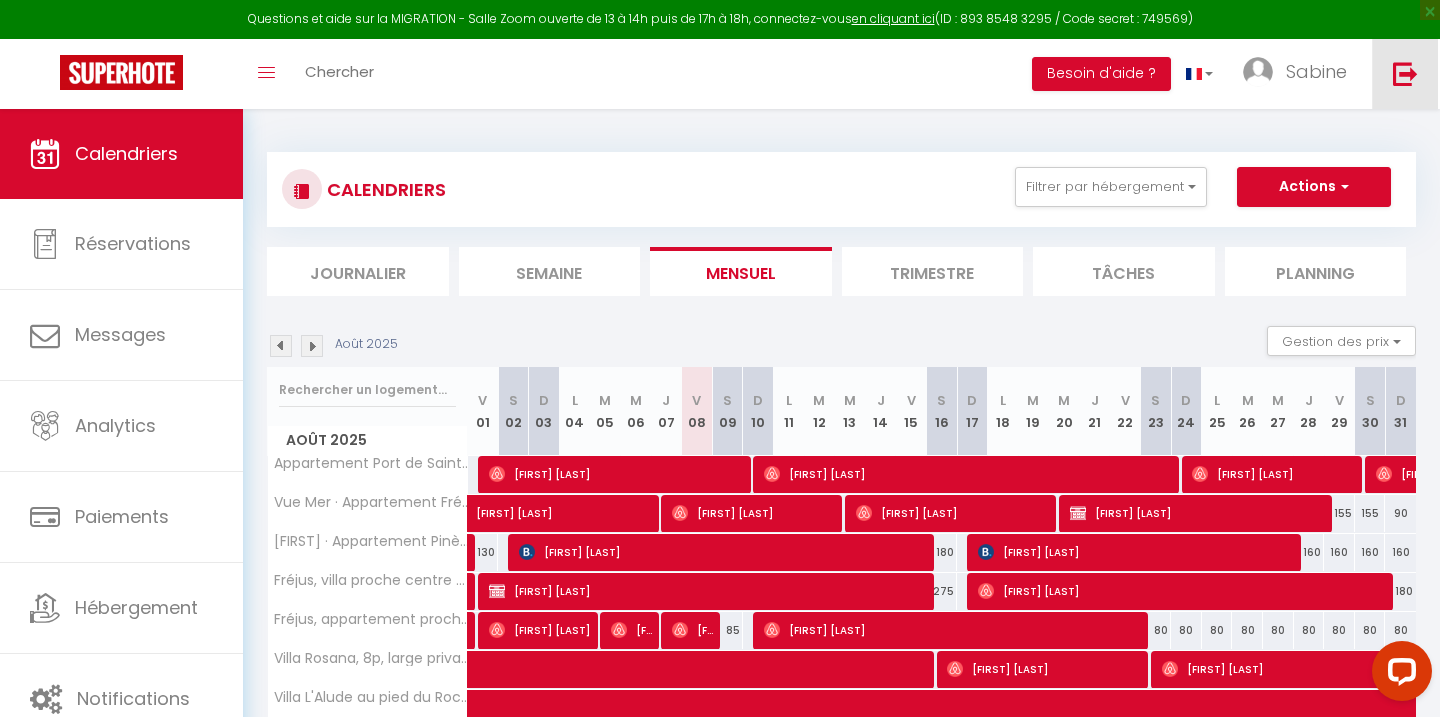 click at bounding box center [1405, 73] 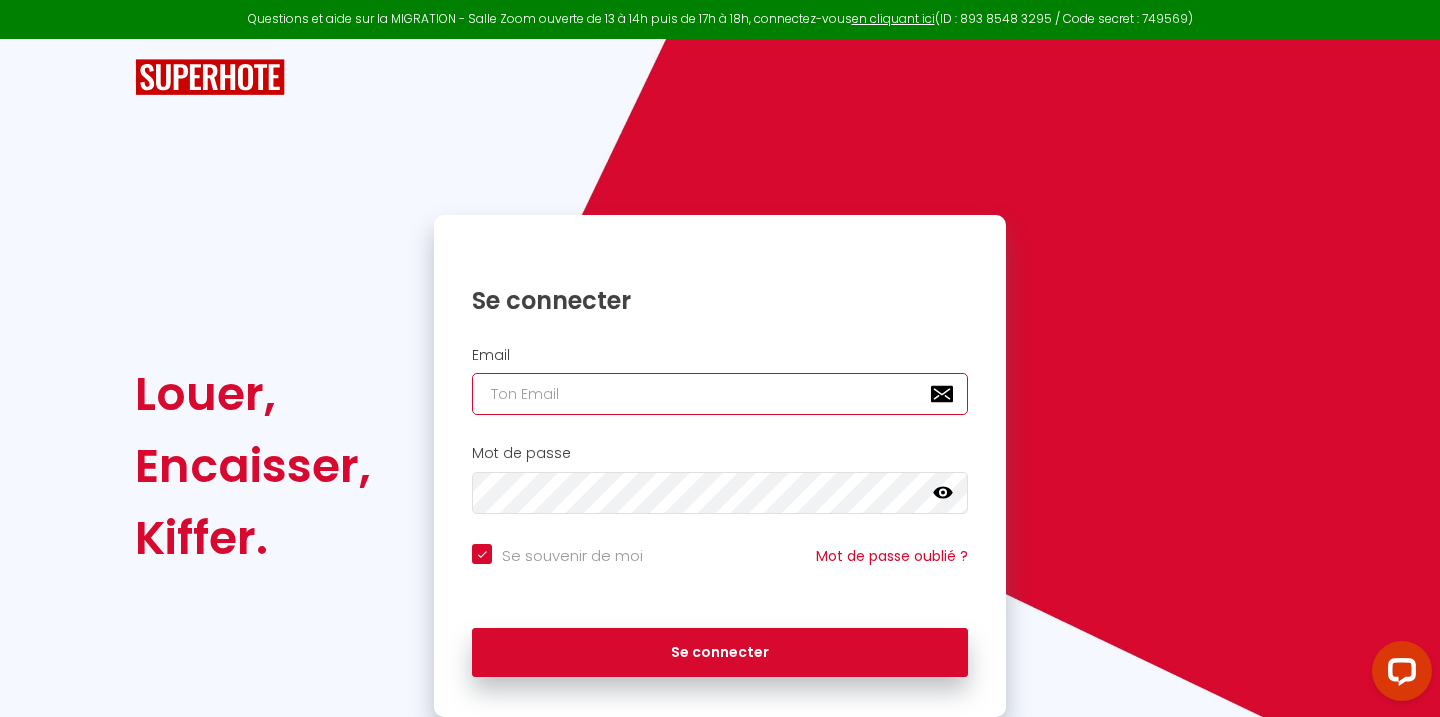 type on "[EMAIL]" 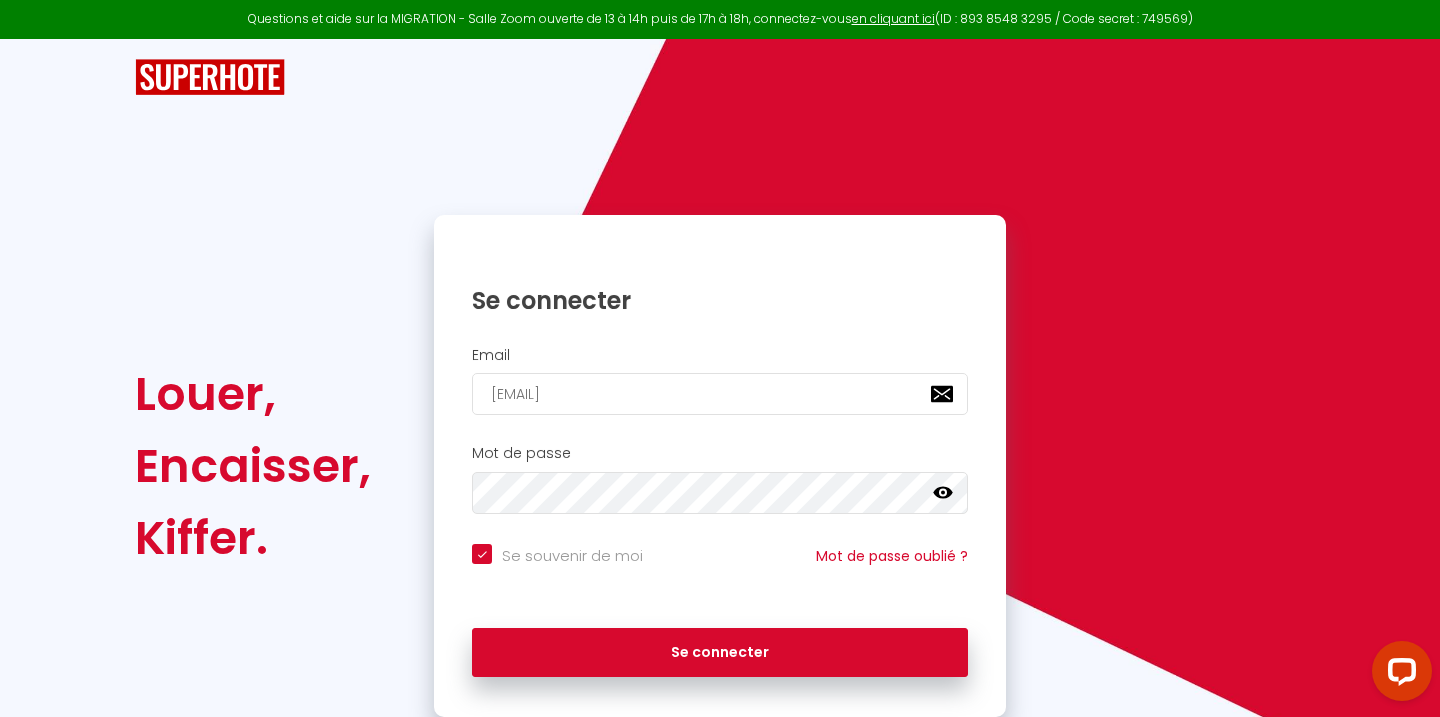 checkbox on "true" 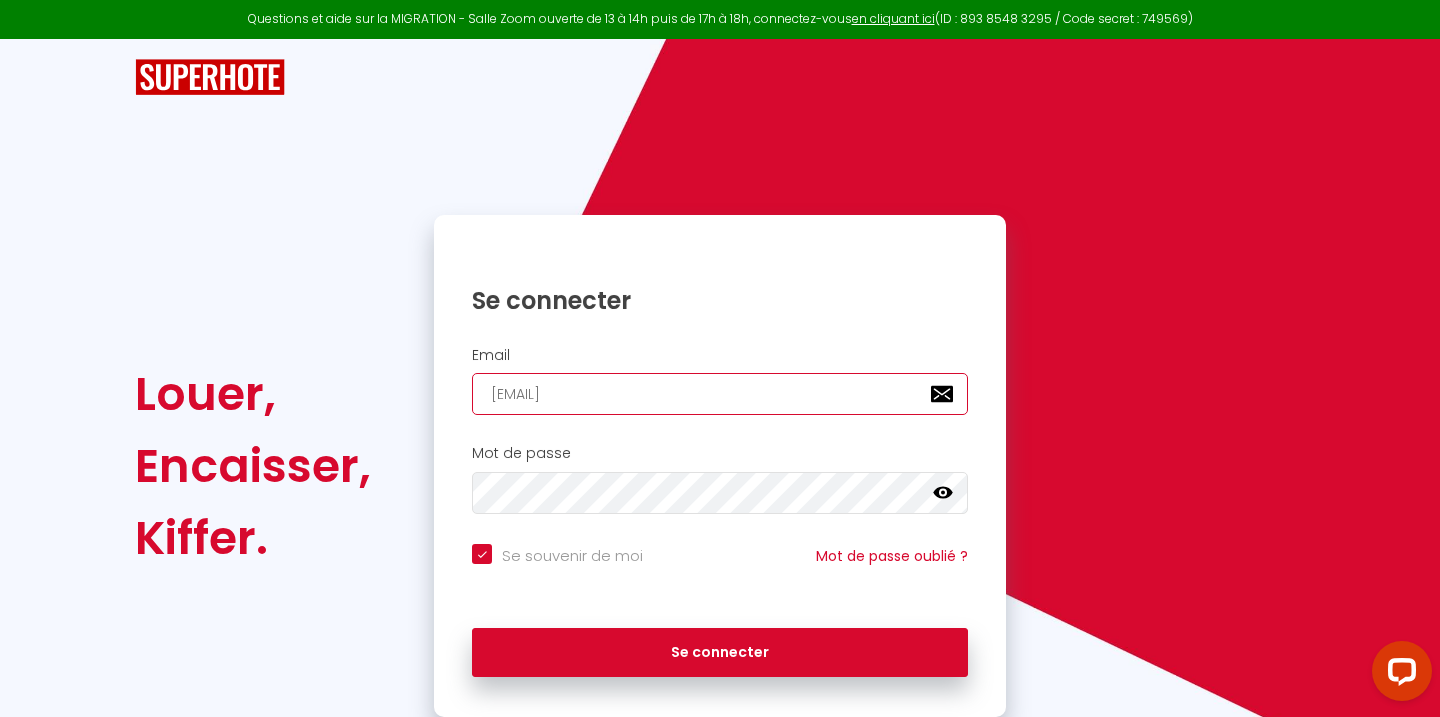 click on "[EMAIL]" at bounding box center [720, 394] 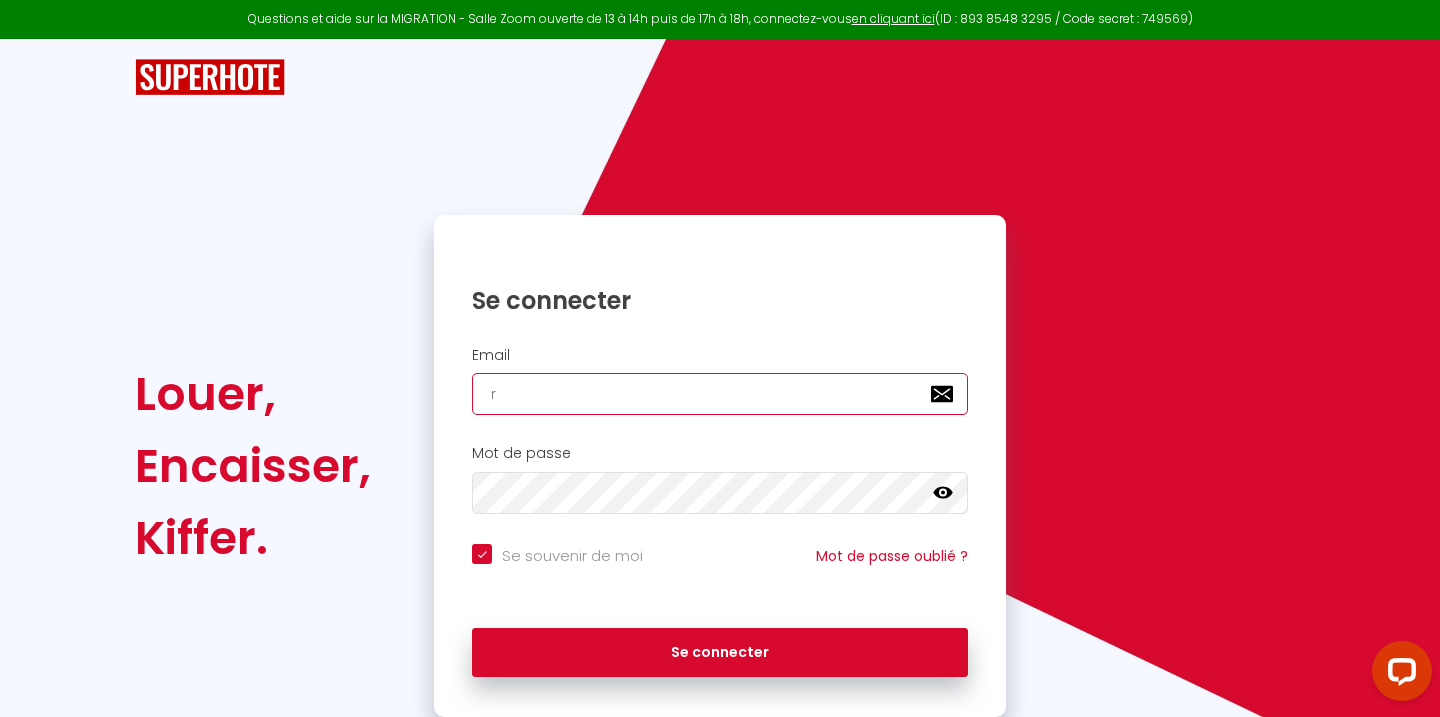 checkbox on "true" 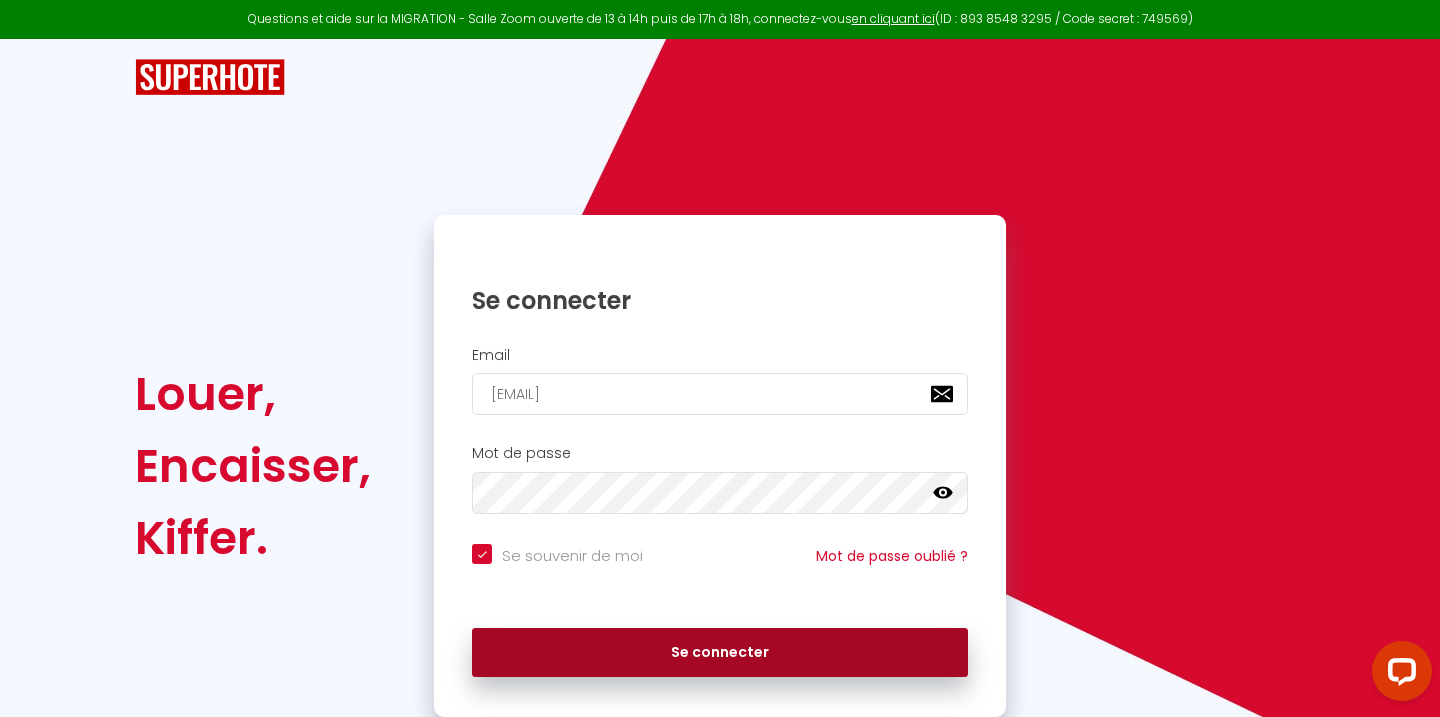 click on "Se connecter" at bounding box center [720, 653] 